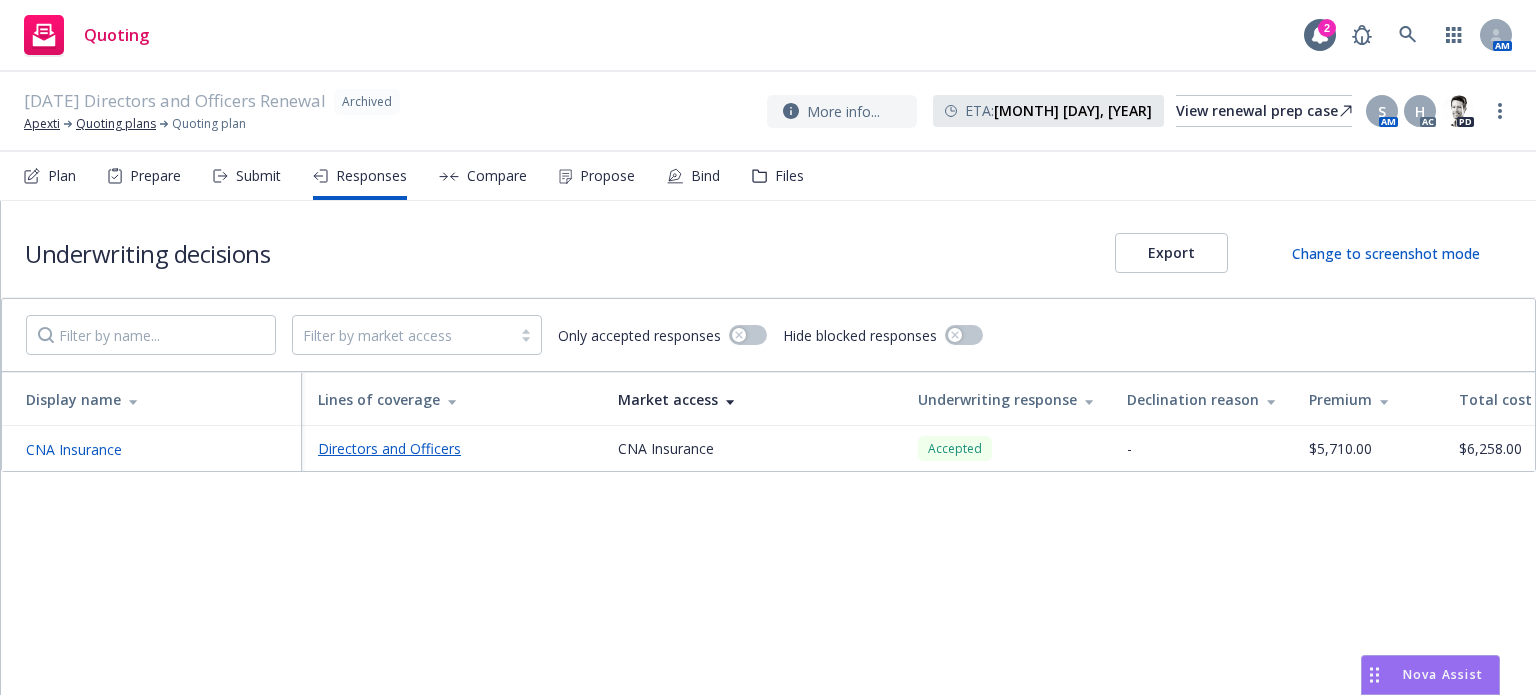scroll, scrollTop: 0, scrollLeft: 0, axis: both 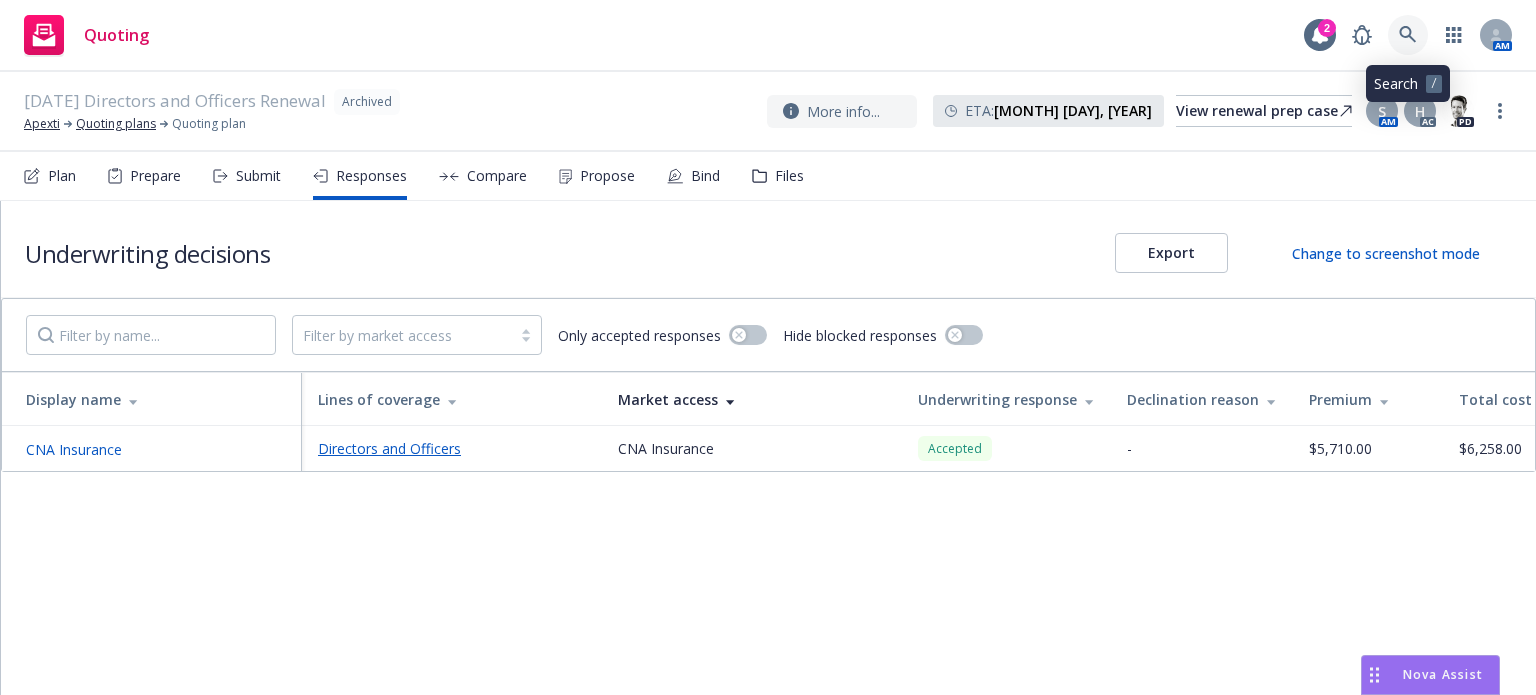 click 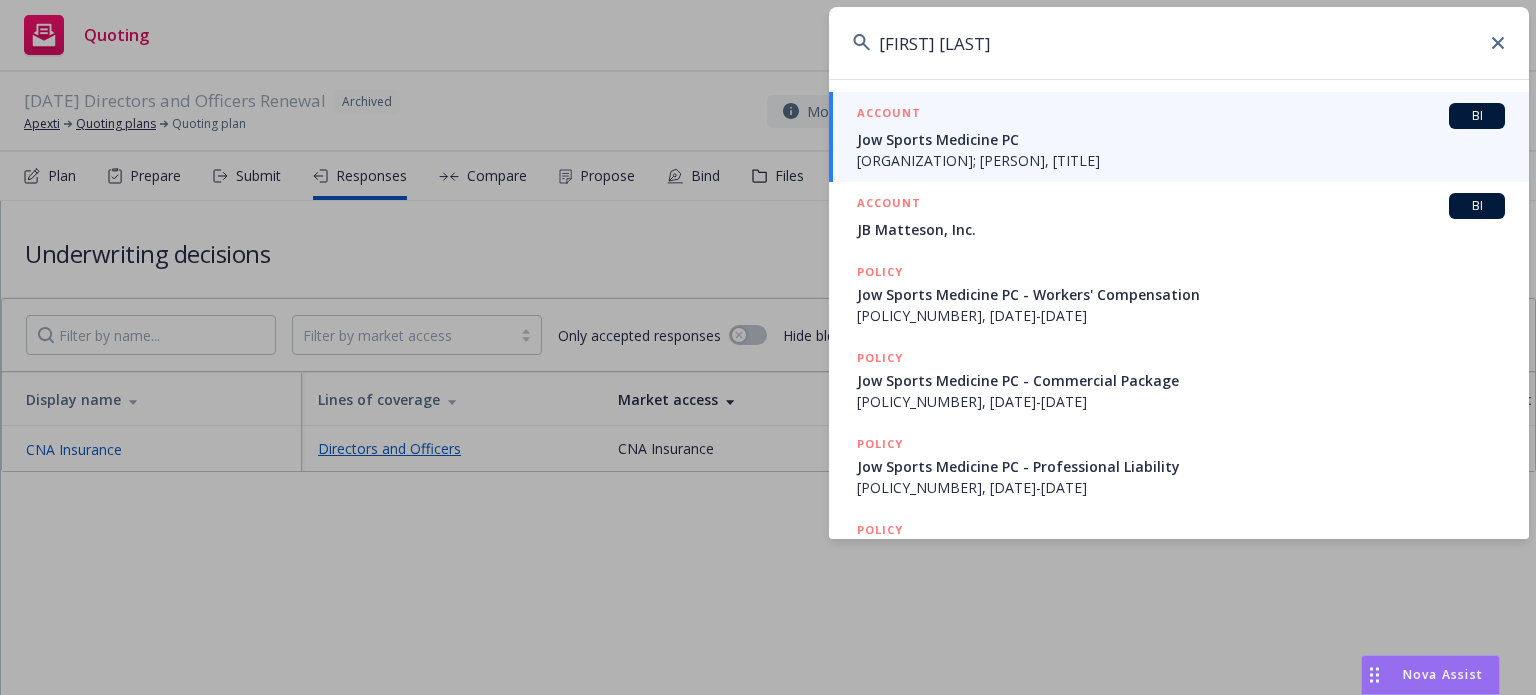 type on "[FIRST] [LAST]" 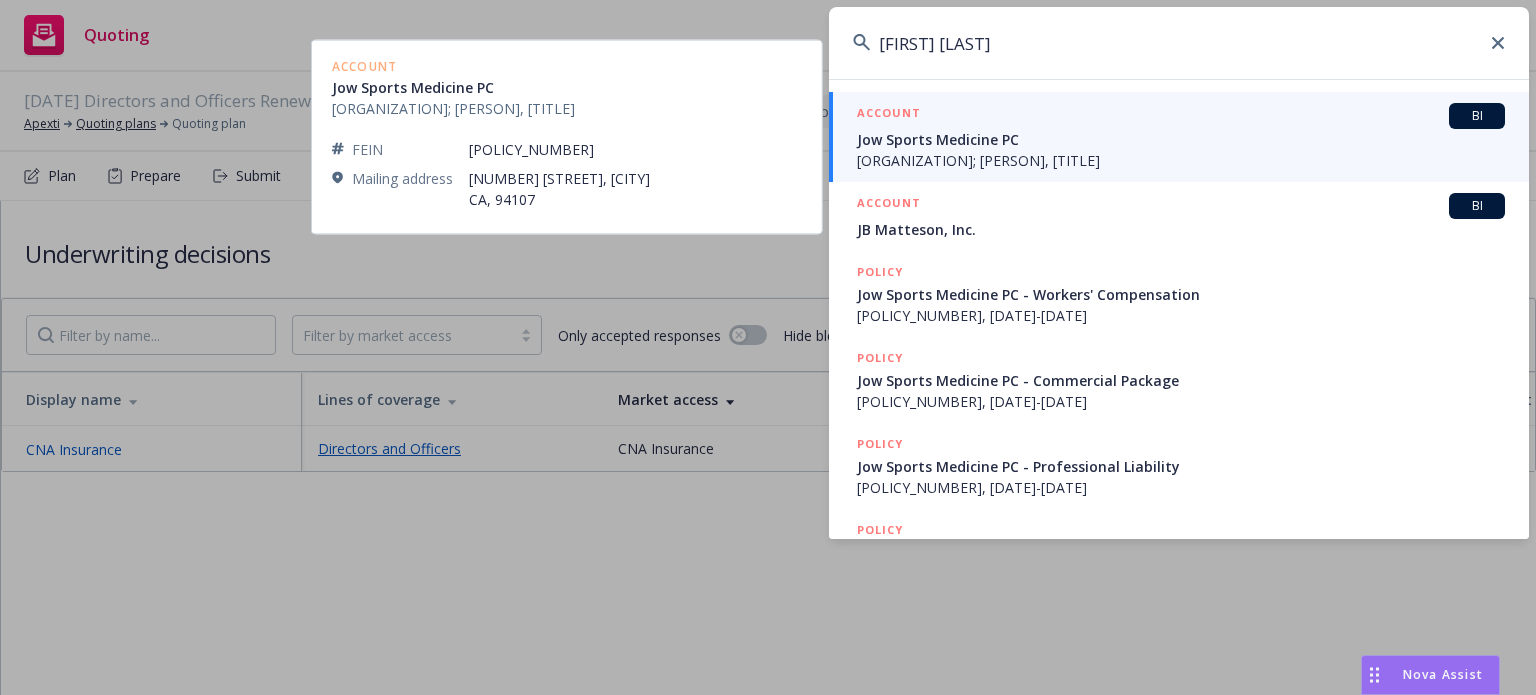 click on "ACCOUNT BI [ORGANIZATION]; [PERSON], [TITLE]" at bounding box center [1179, 137] 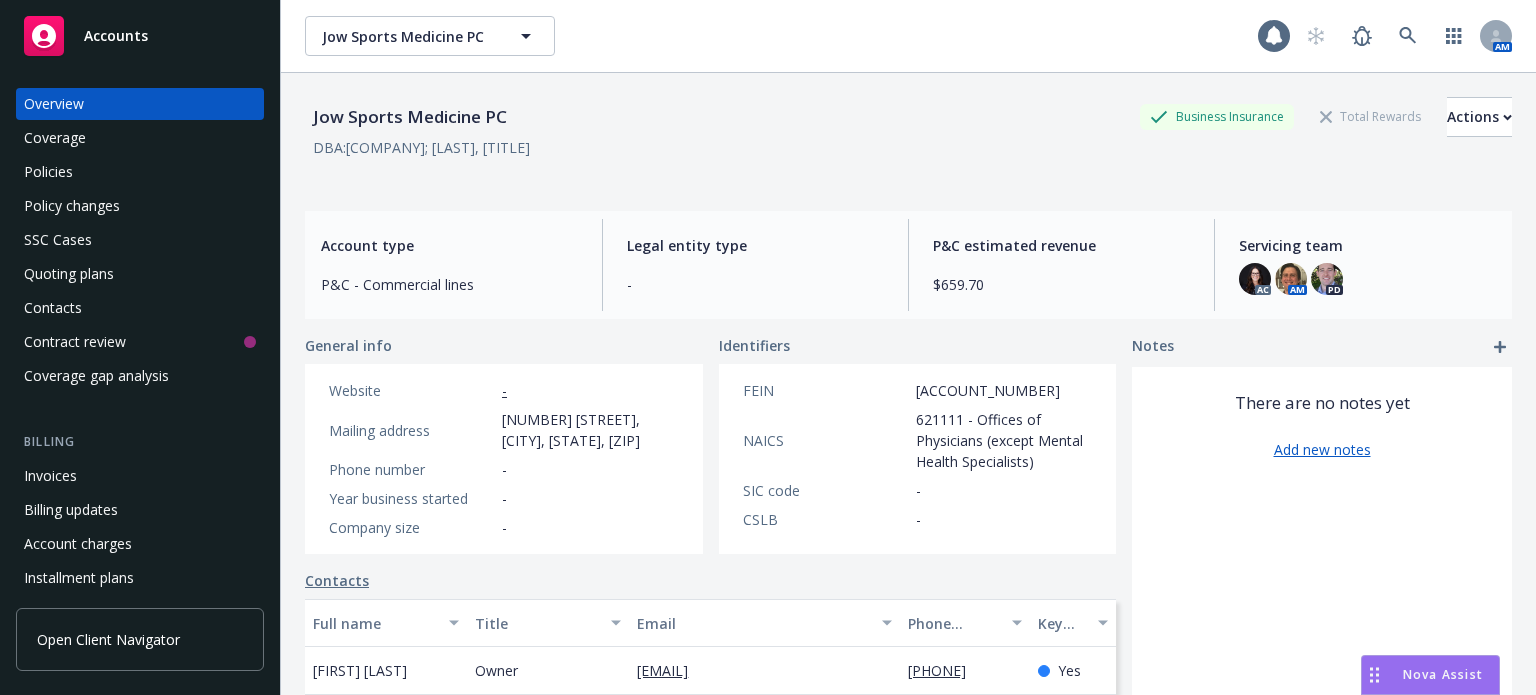 scroll, scrollTop: 0, scrollLeft: 0, axis: both 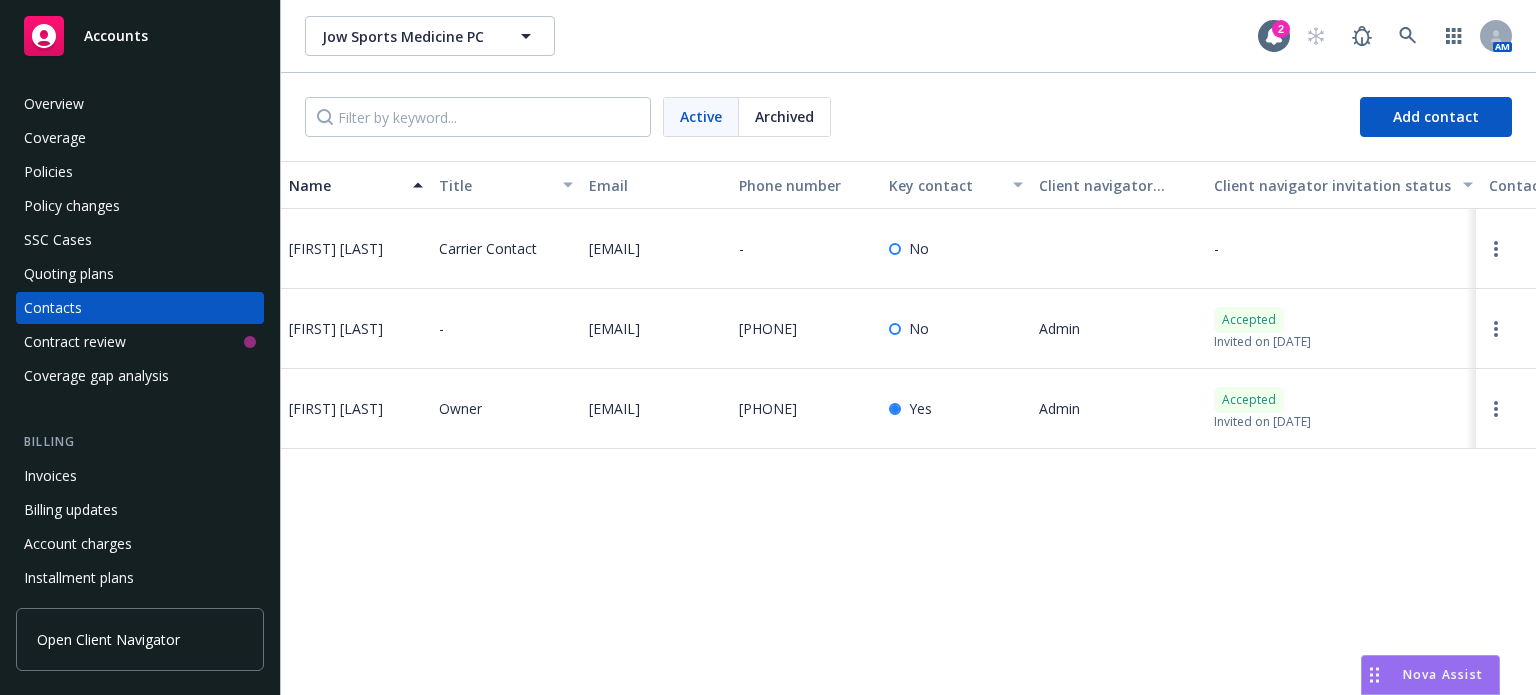 click on "Policies" at bounding box center (140, 172) 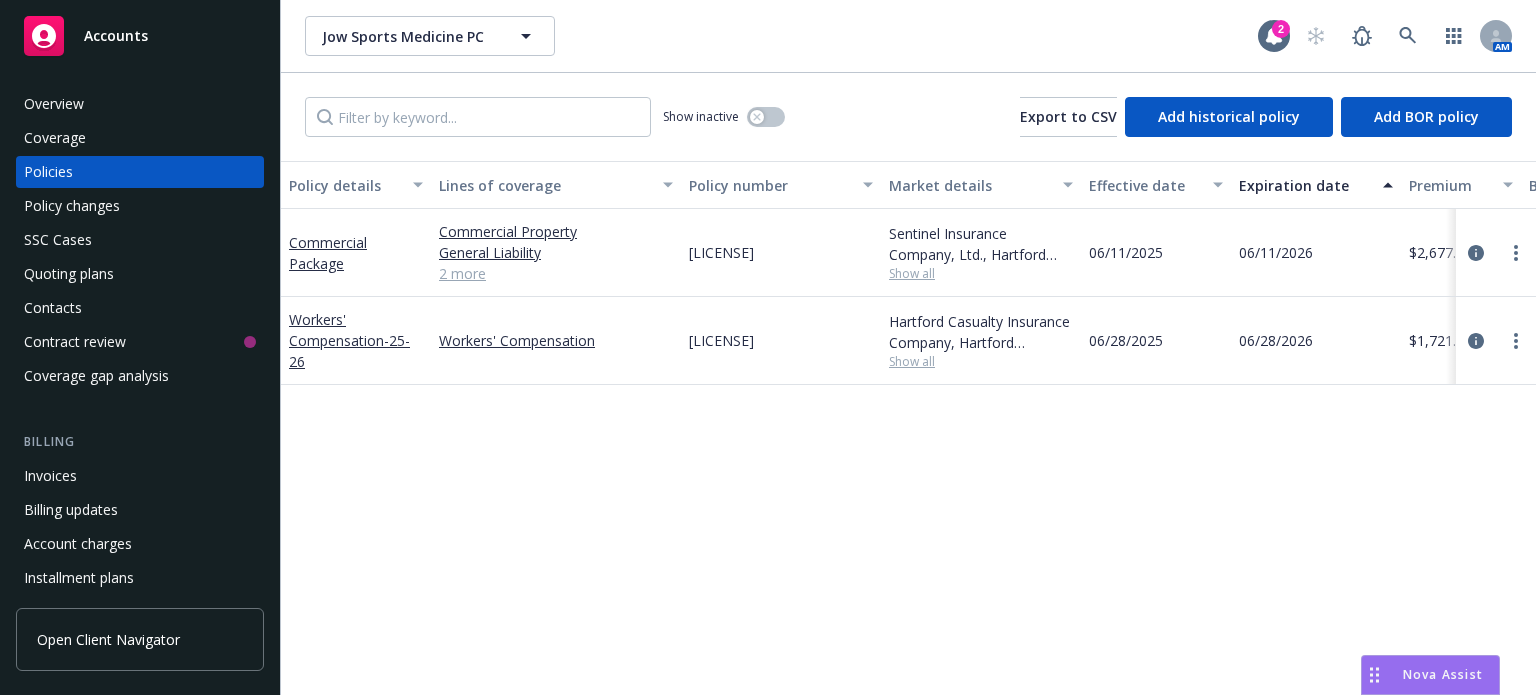 click on "Overview" at bounding box center (54, 104) 